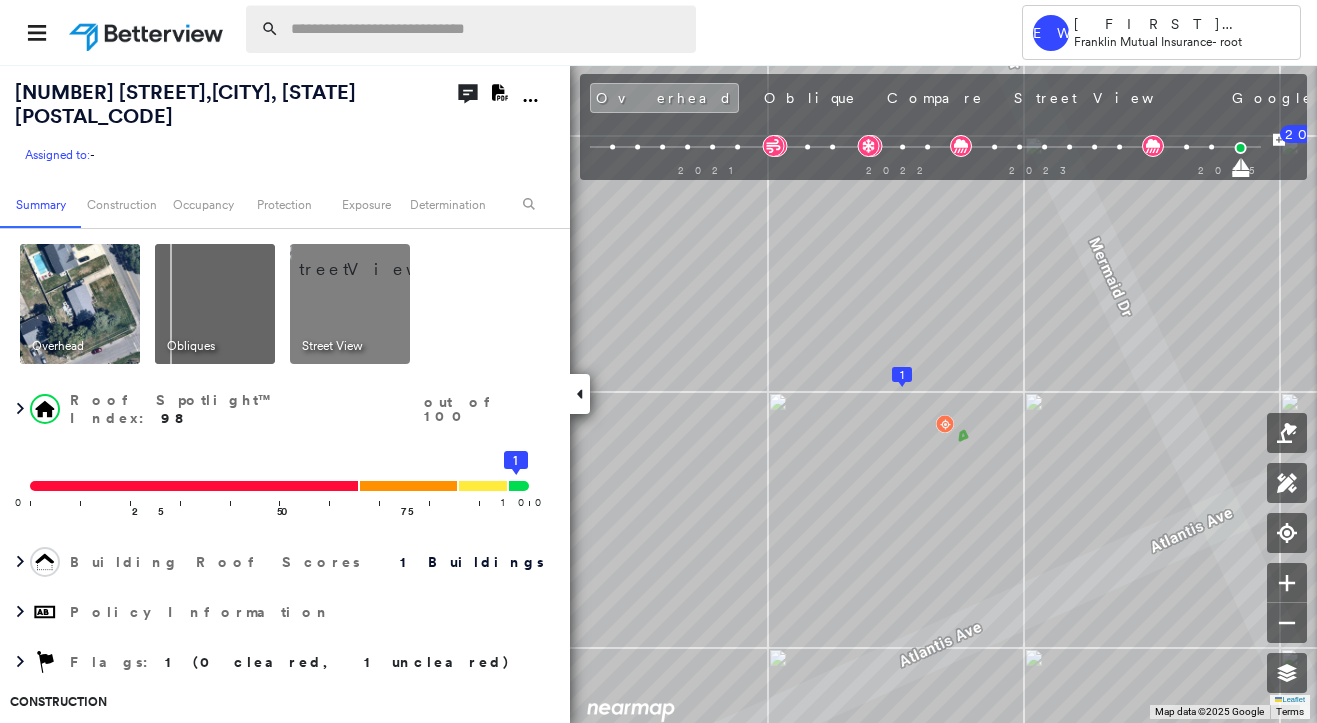 scroll, scrollTop: 0, scrollLeft: 0, axis: both 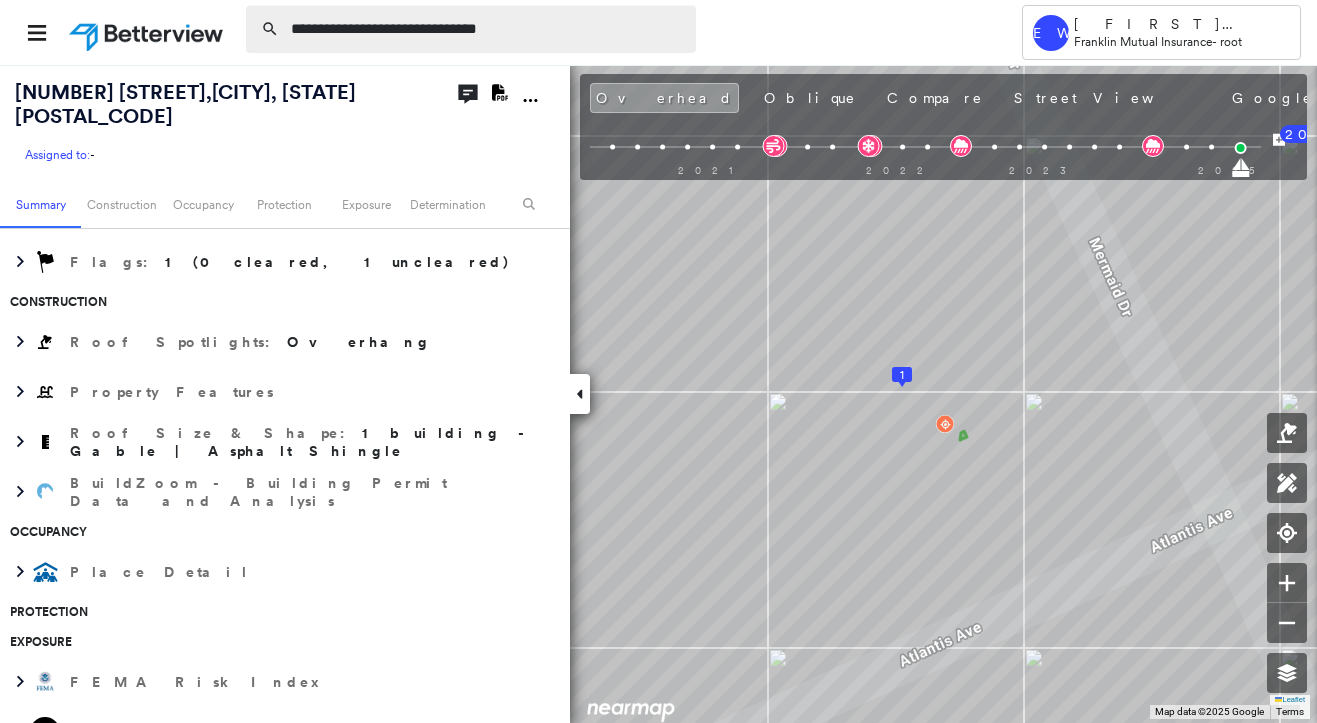 click on "**********" at bounding box center [487, 29] 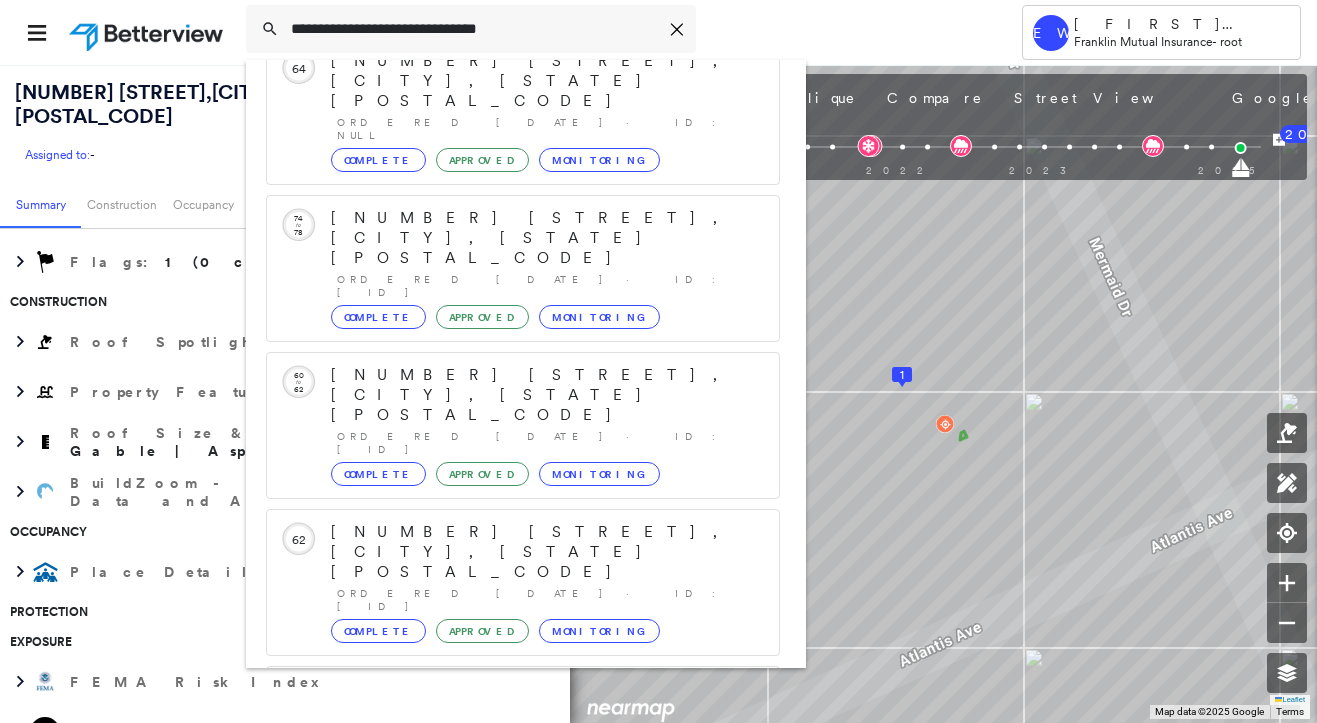 scroll, scrollTop: 213, scrollLeft: 0, axis: vertical 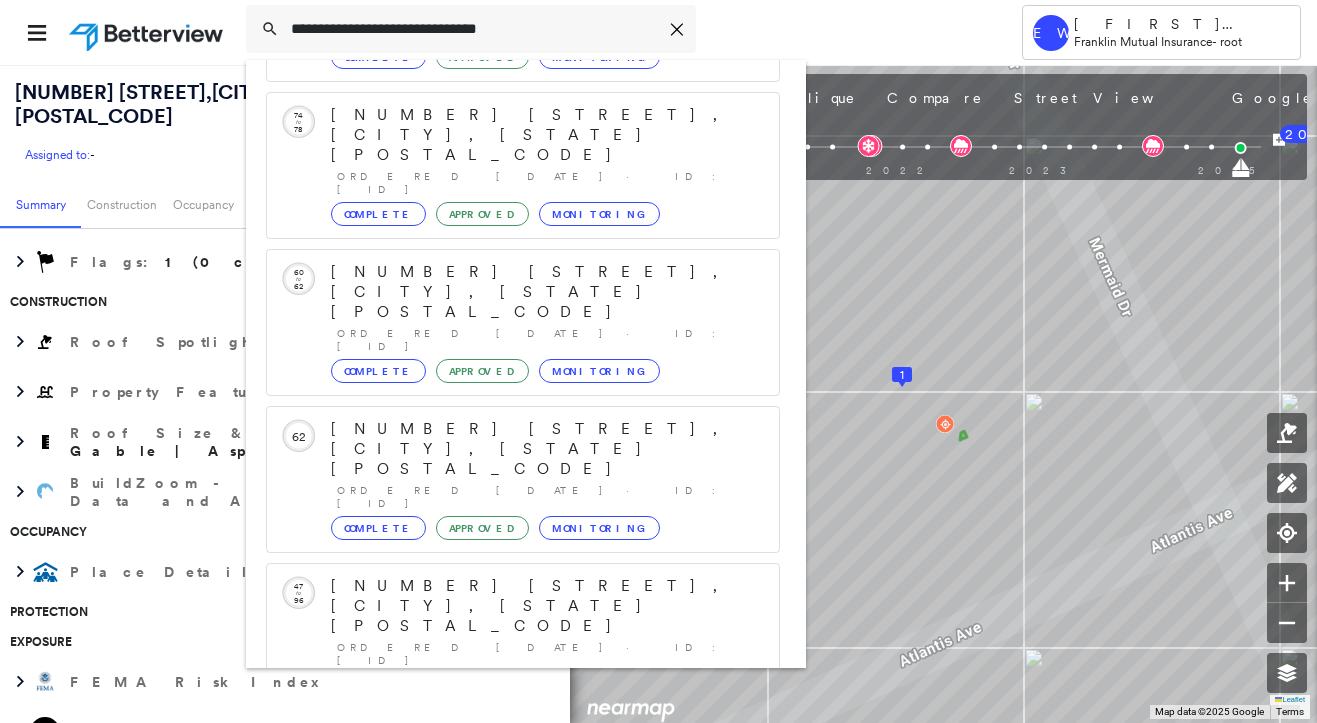 type on "**********" 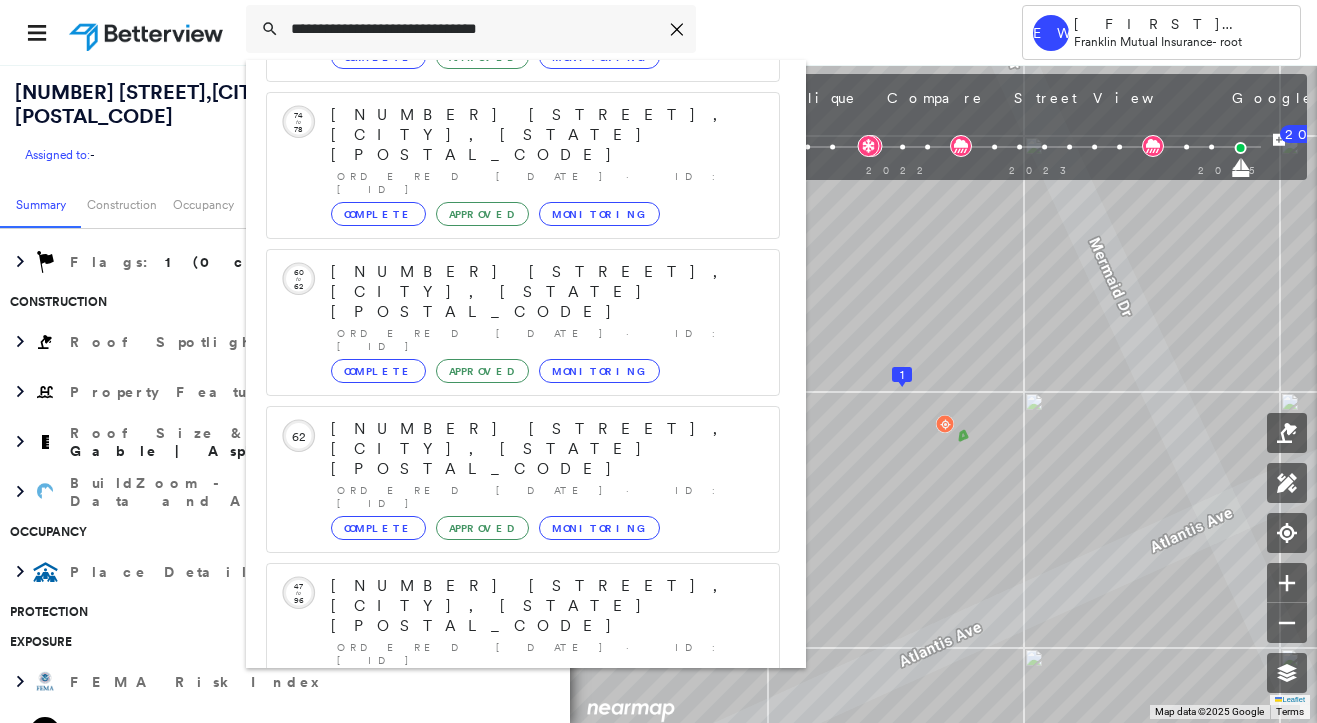 click on "[NUMBER] [STREET], [CITY], [STATE] [POSTAL_CODE]" at bounding box center [501, 898] 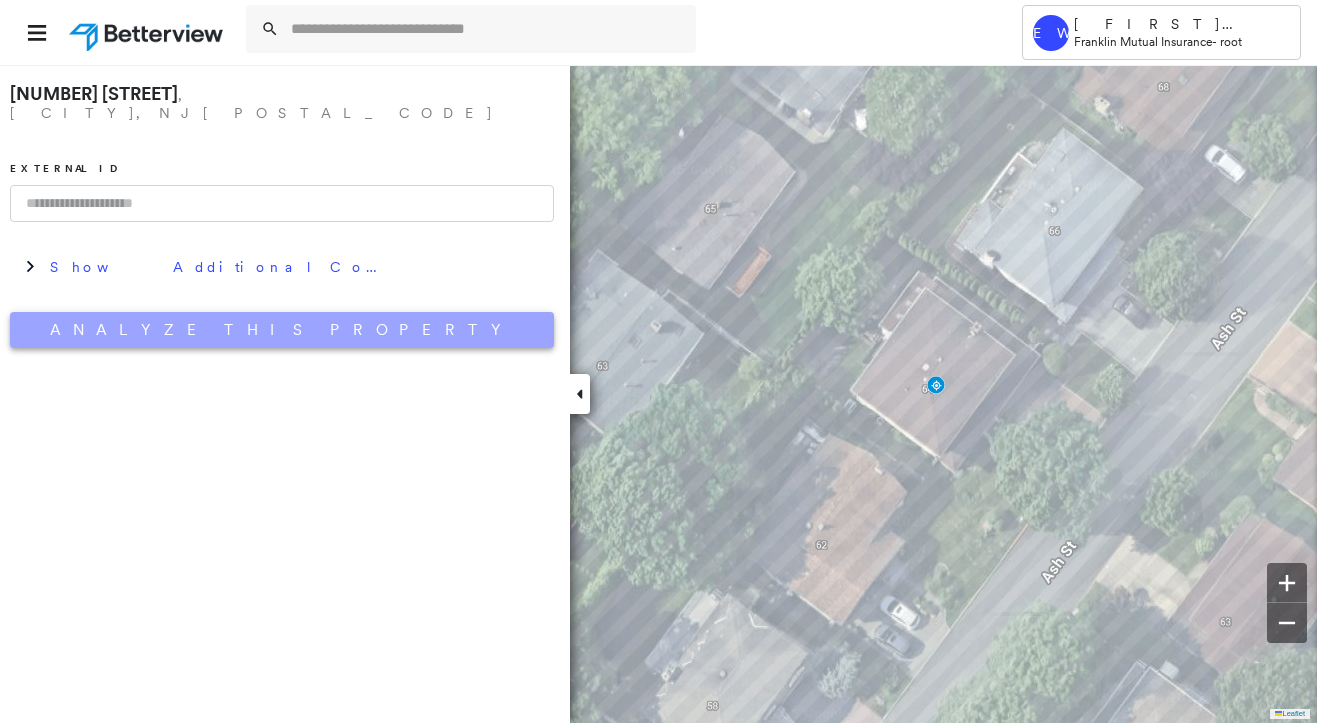 click on "Analyze This Property" at bounding box center [282, 330] 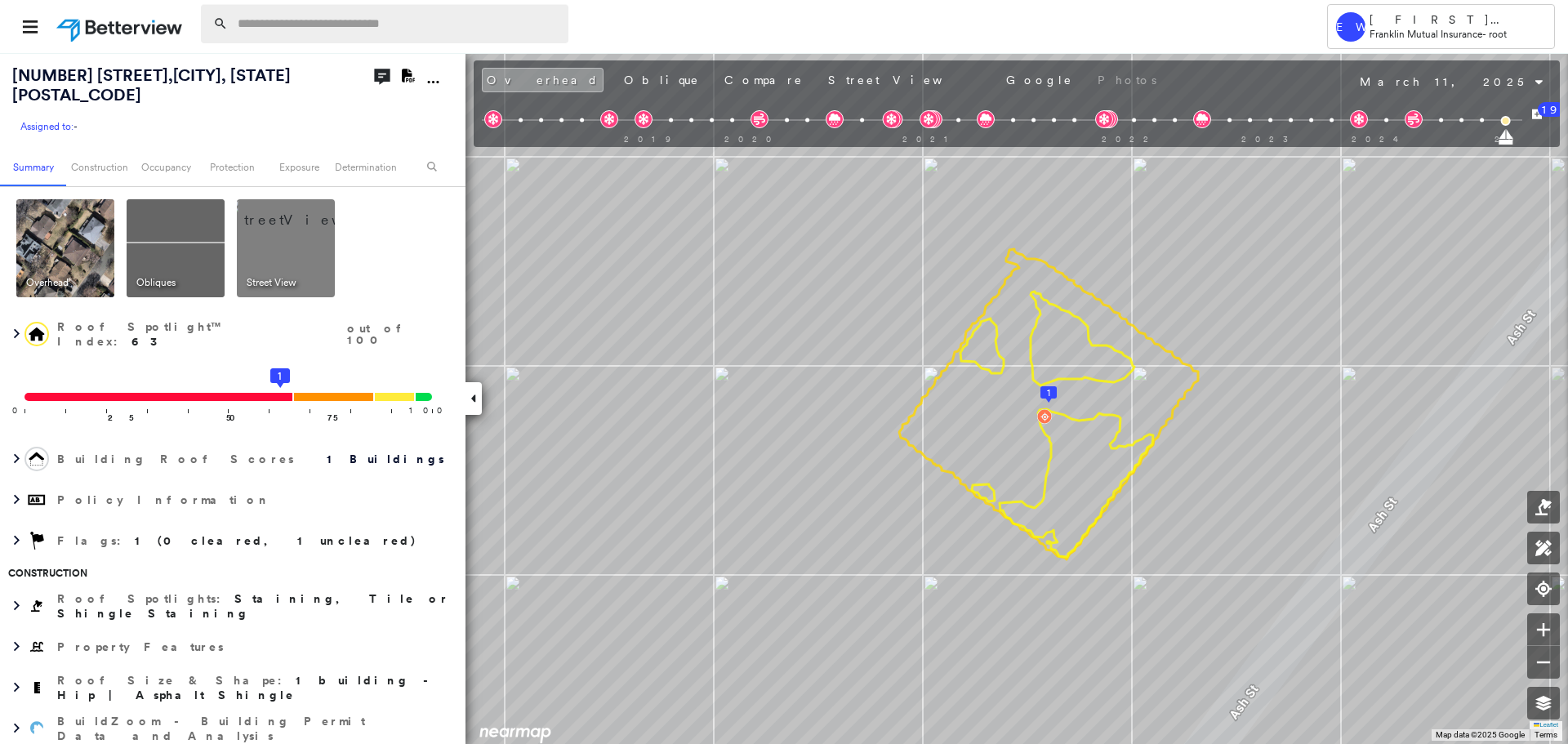 paste on "**********" 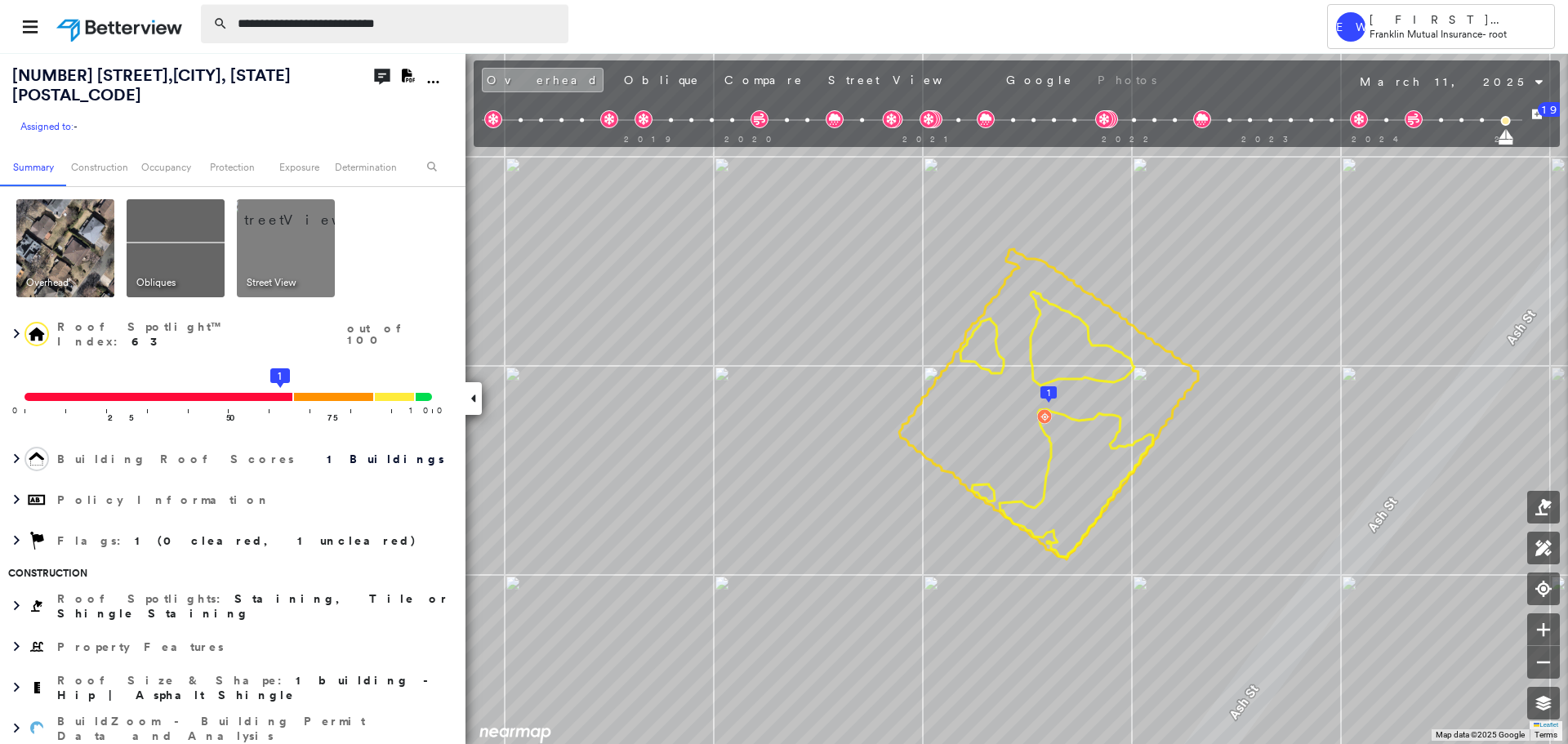 click on "**********" at bounding box center [398, 24] 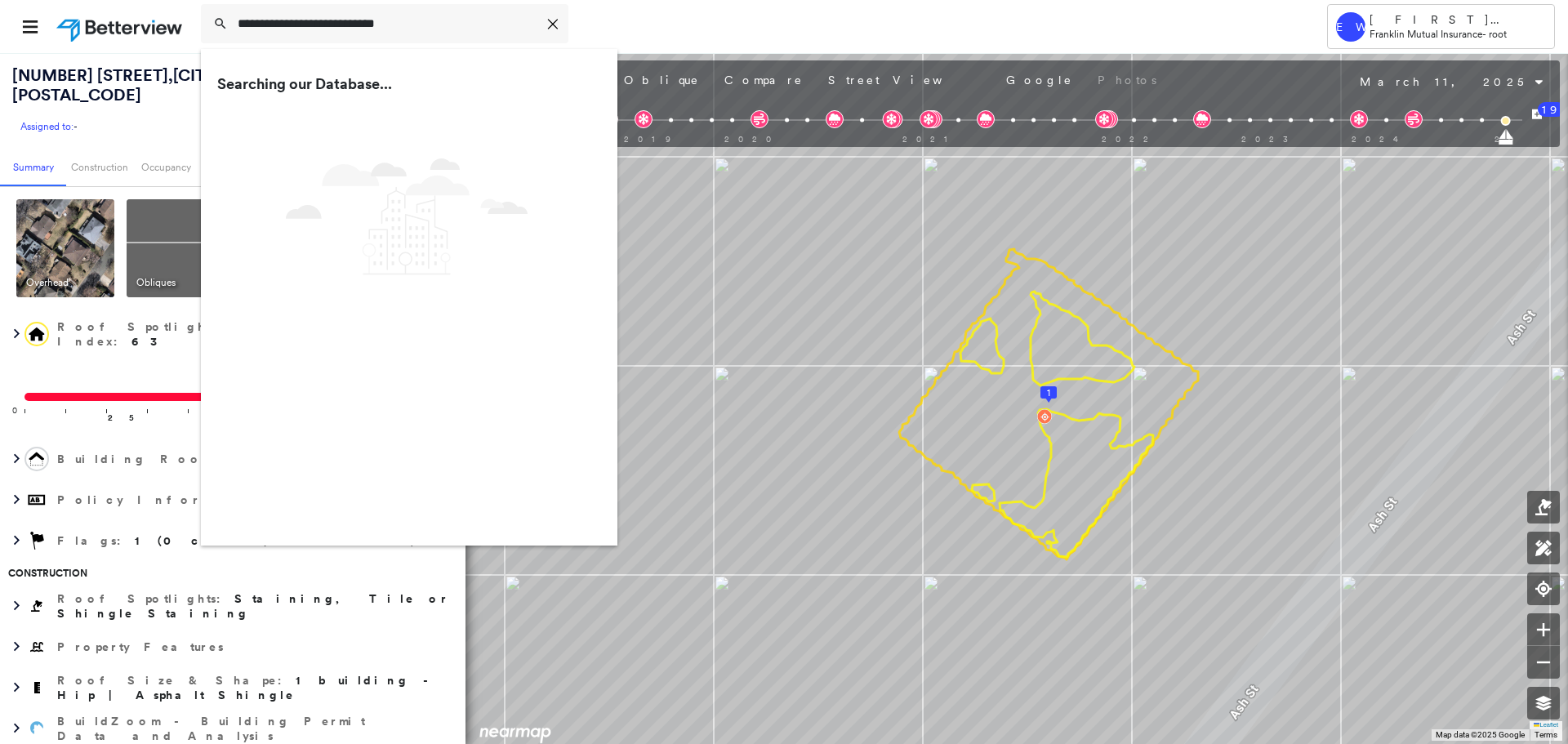 type on "**********" 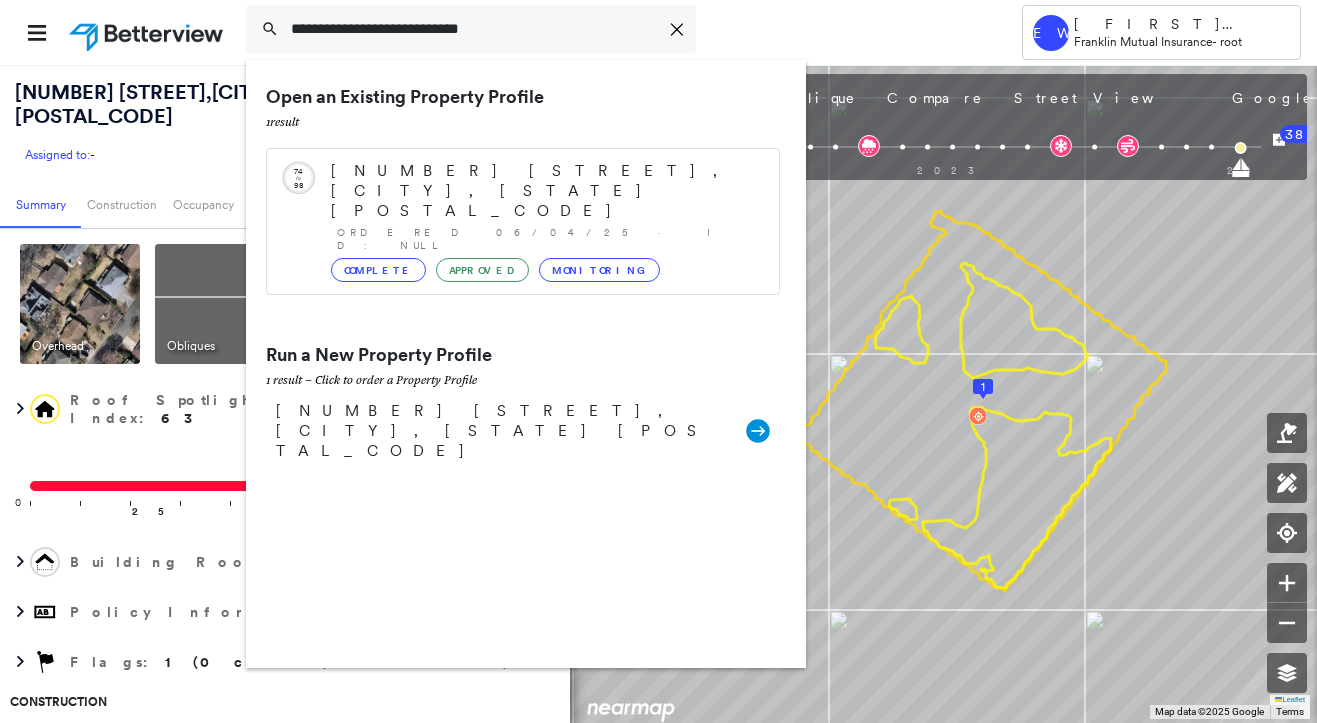 drag, startPoint x: 446, startPoint y: 31, endPoint x: 219, endPoint y: 12, distance: 227.79376 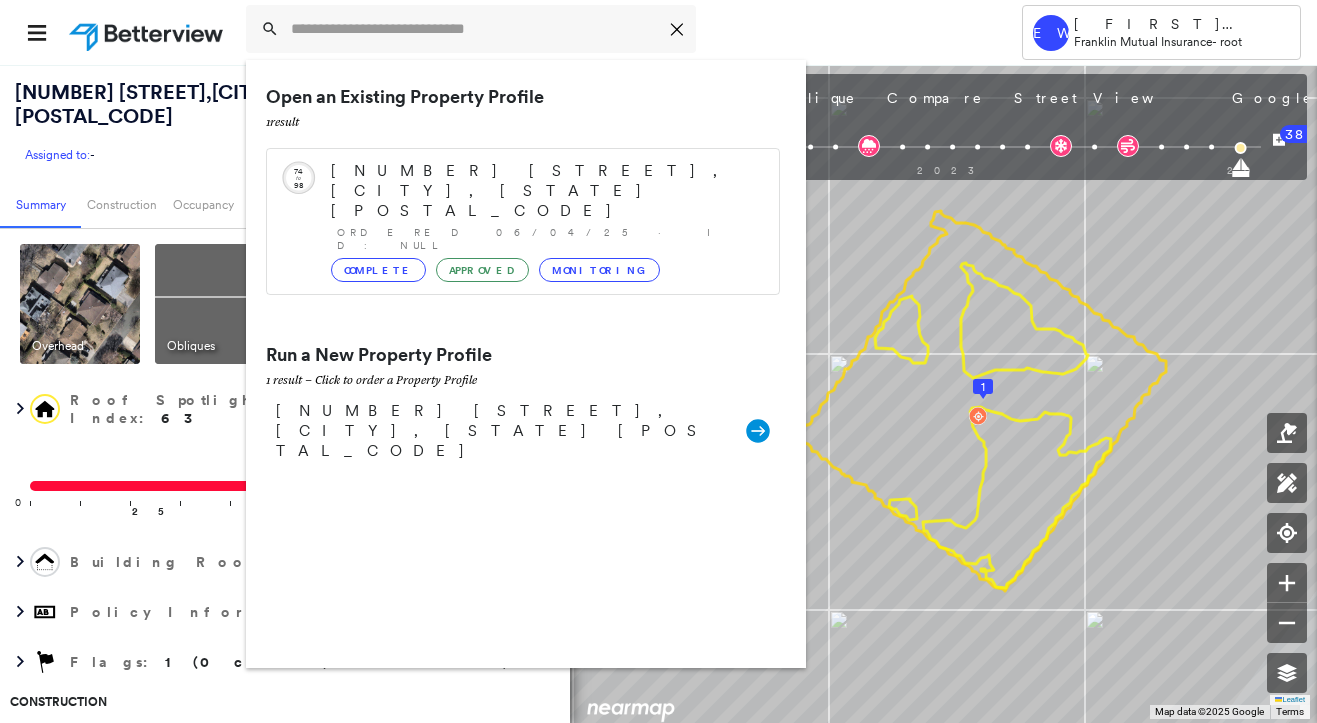 paste on "**********" 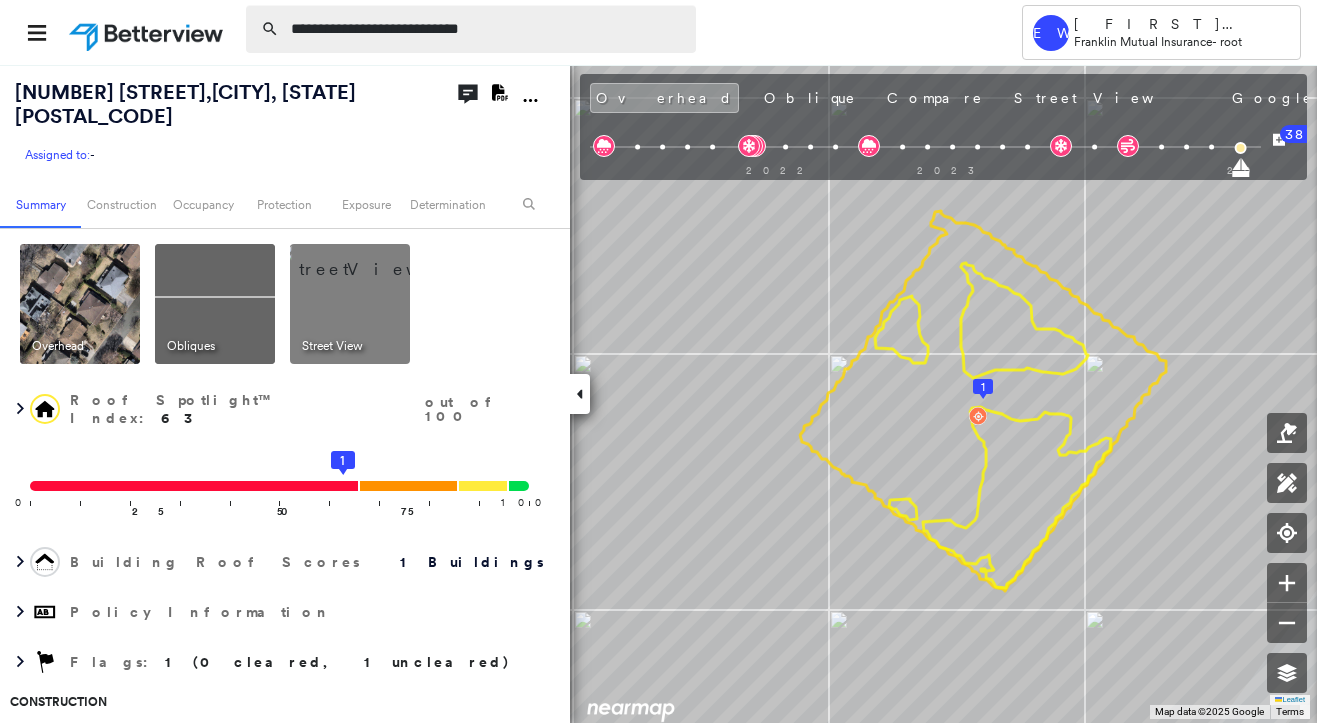 click on "**********" at bounding box center (487, 29) 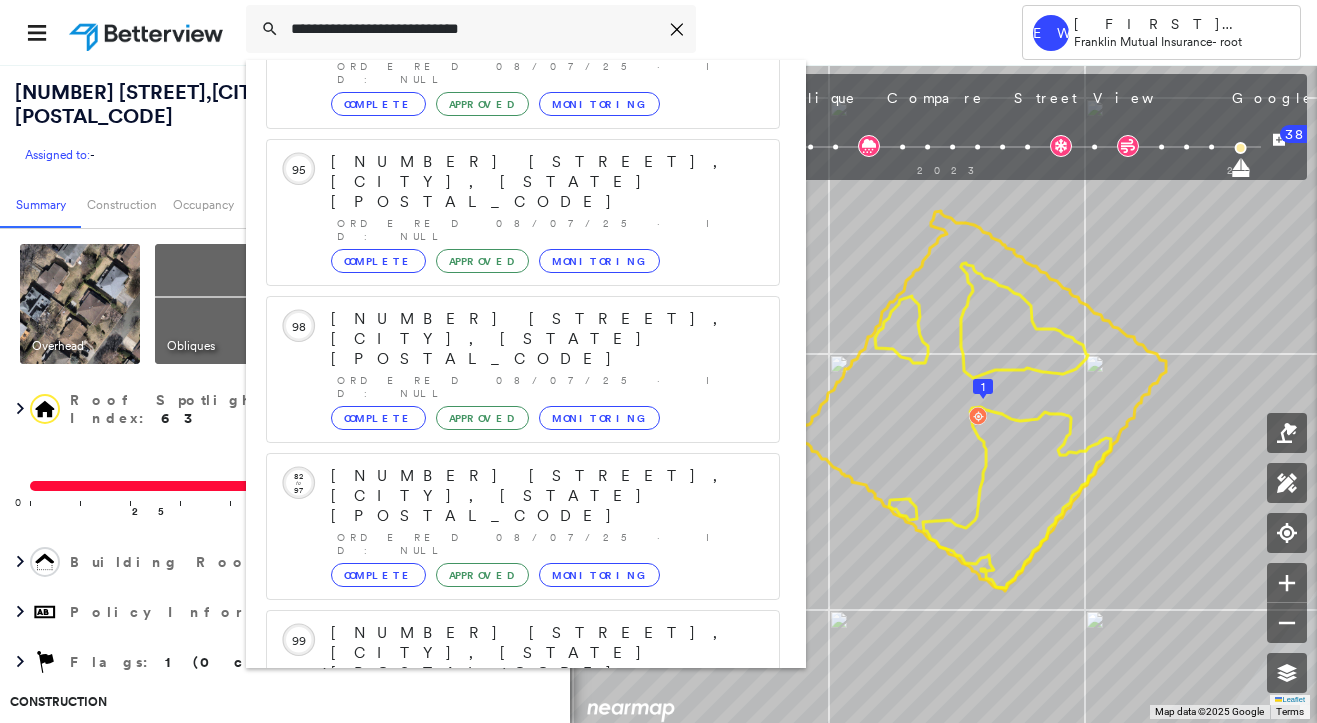 scroll, scrollTop: 213, scrollLeft: 0, axis: vertical 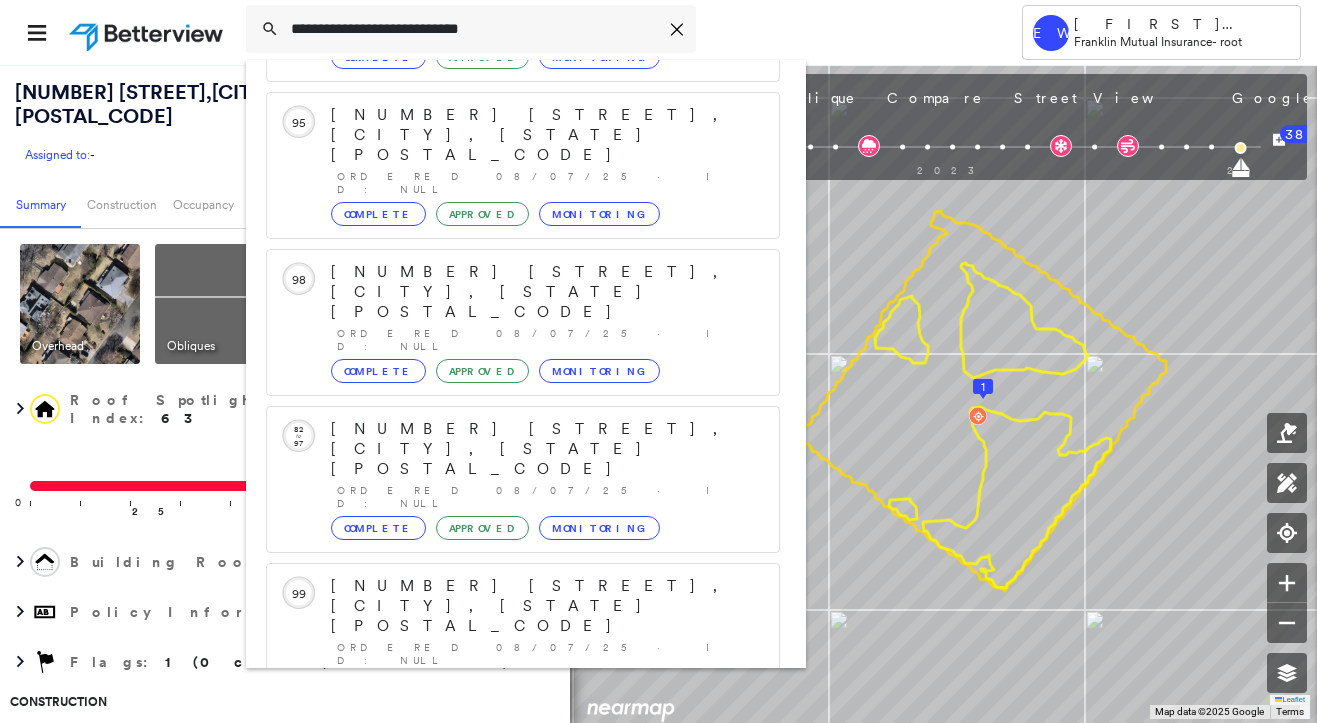 type on "**********" 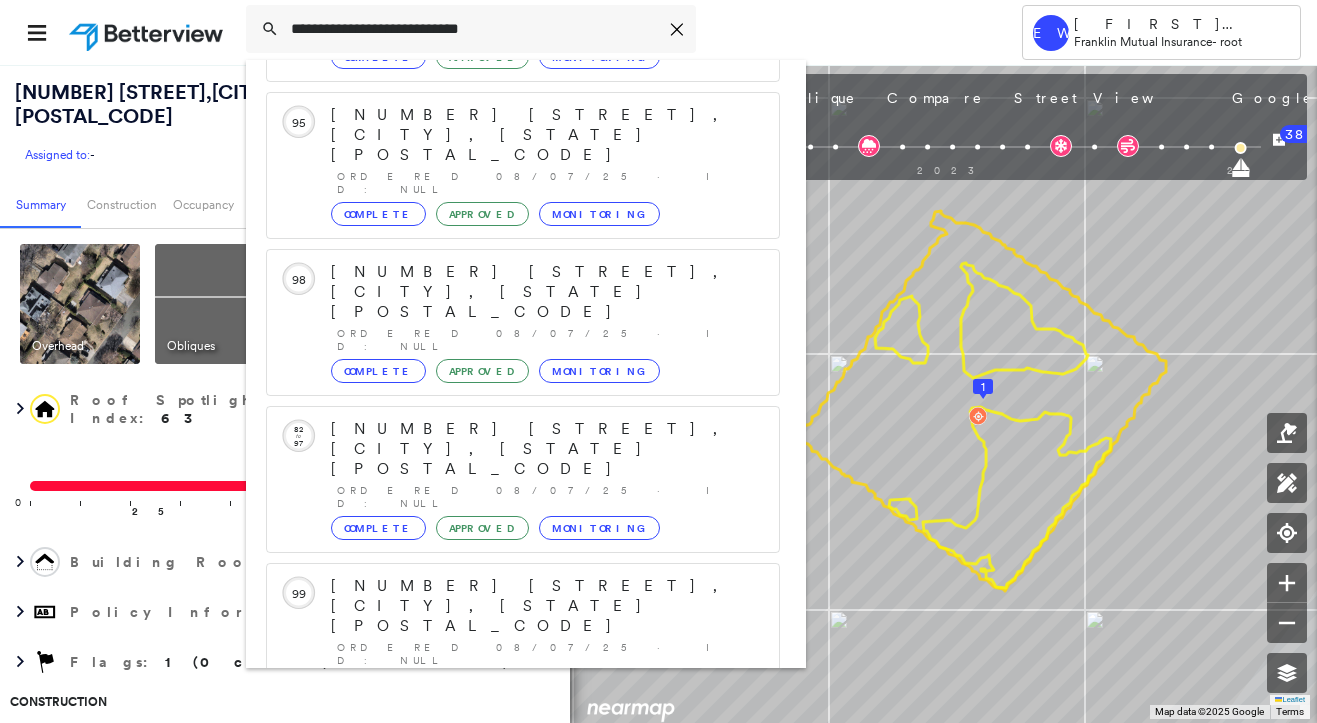 click on "[NUMBER] [STREET], [CITY], [STATE] [POSTAL_CODE] Group Created with Sketch." at bounding box center (523, 898) 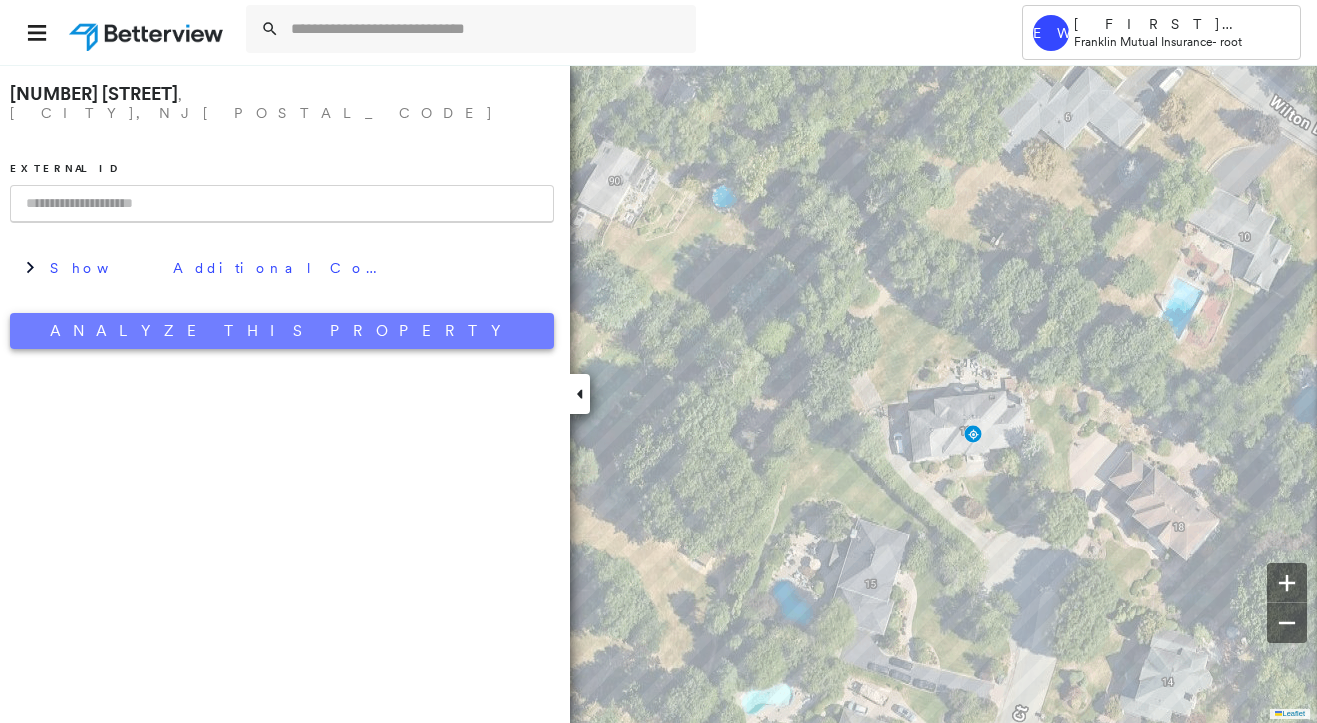 click on "Analyze This Property" at bounding box center (282, 331) 